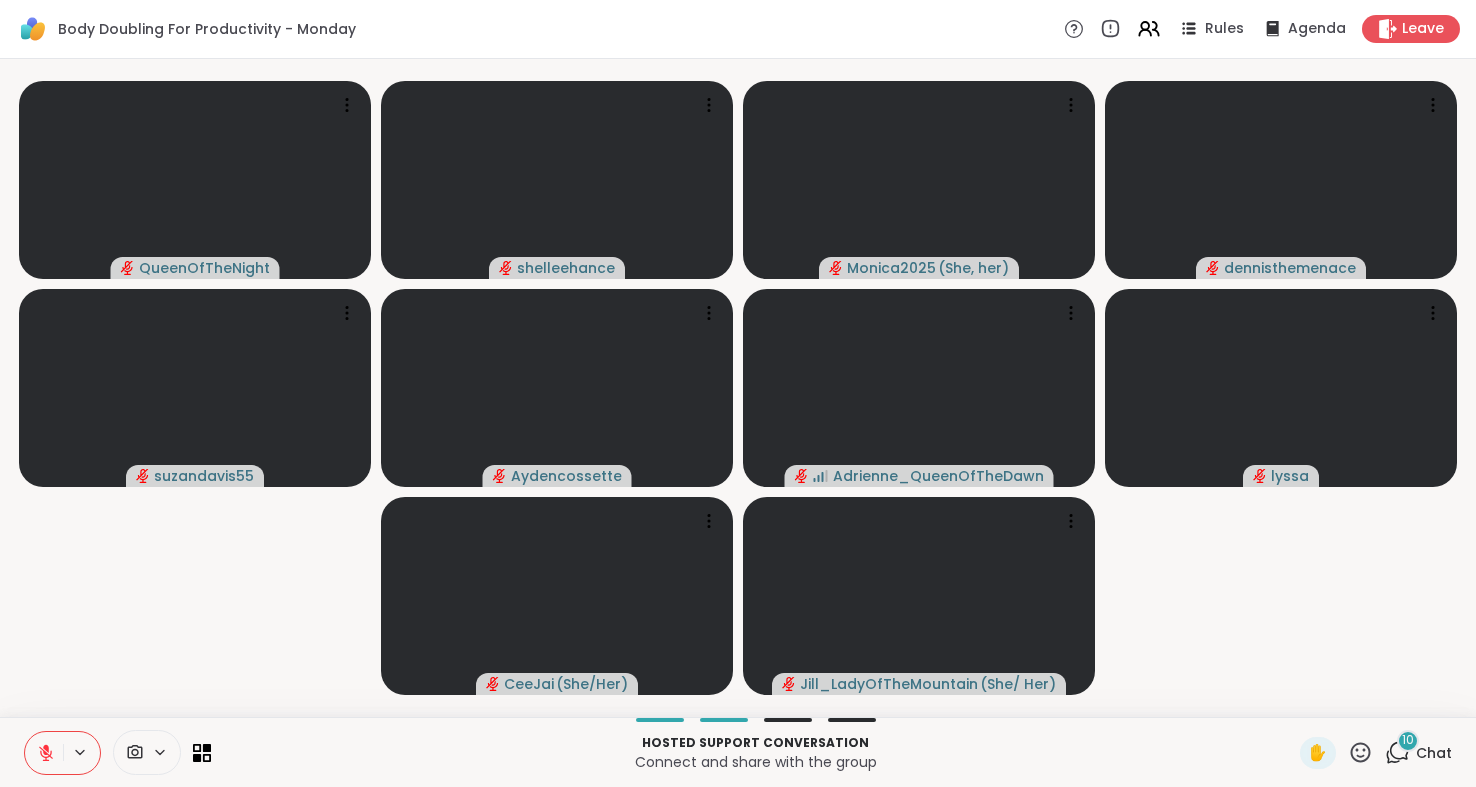 scroll, scrollTop: 0, scrollLeft: 0, axis: both 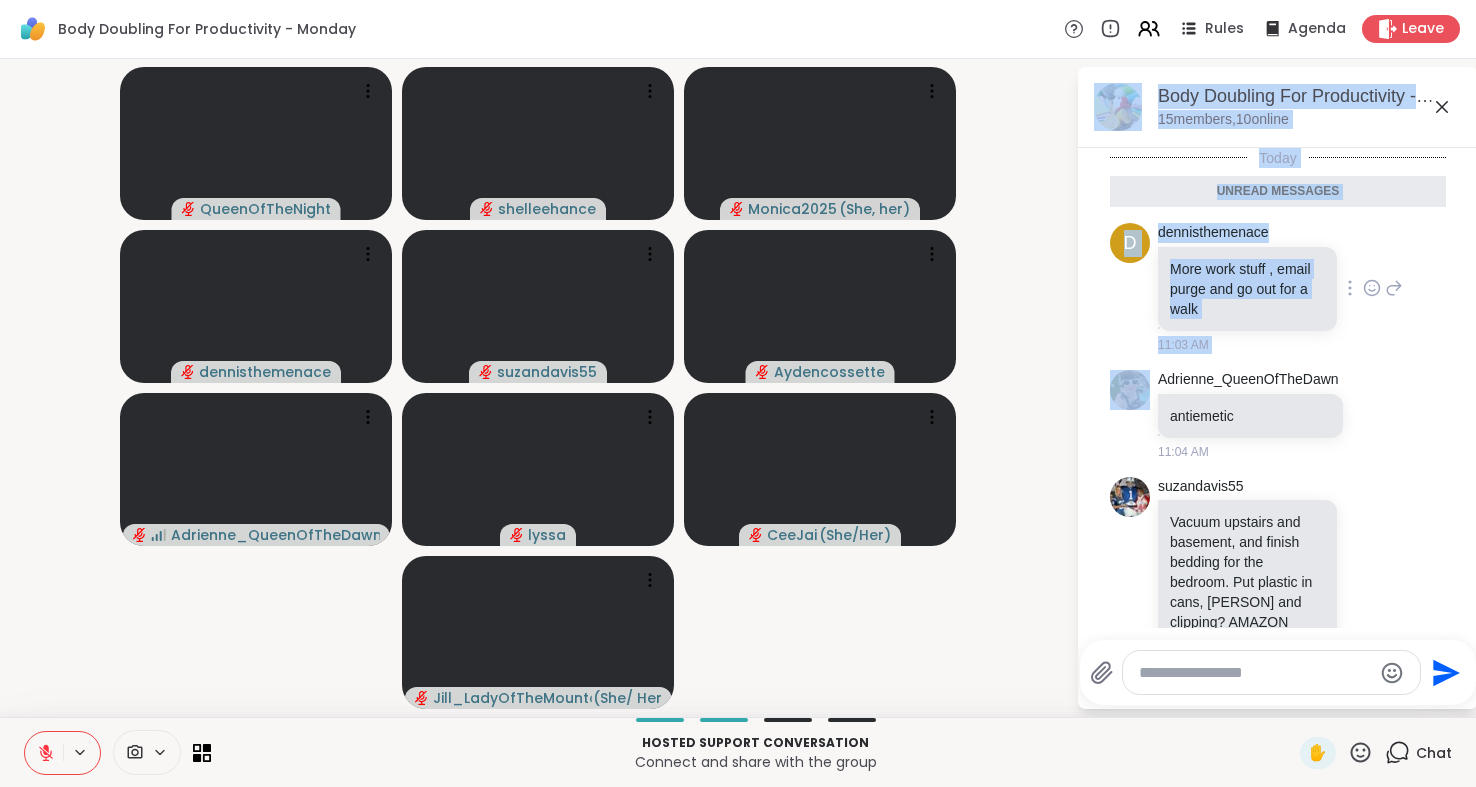 drag, startPoint x: 1443, startPoint y: 111, endPoint x: 1408, endPoint y: 325, distance: 216.84326 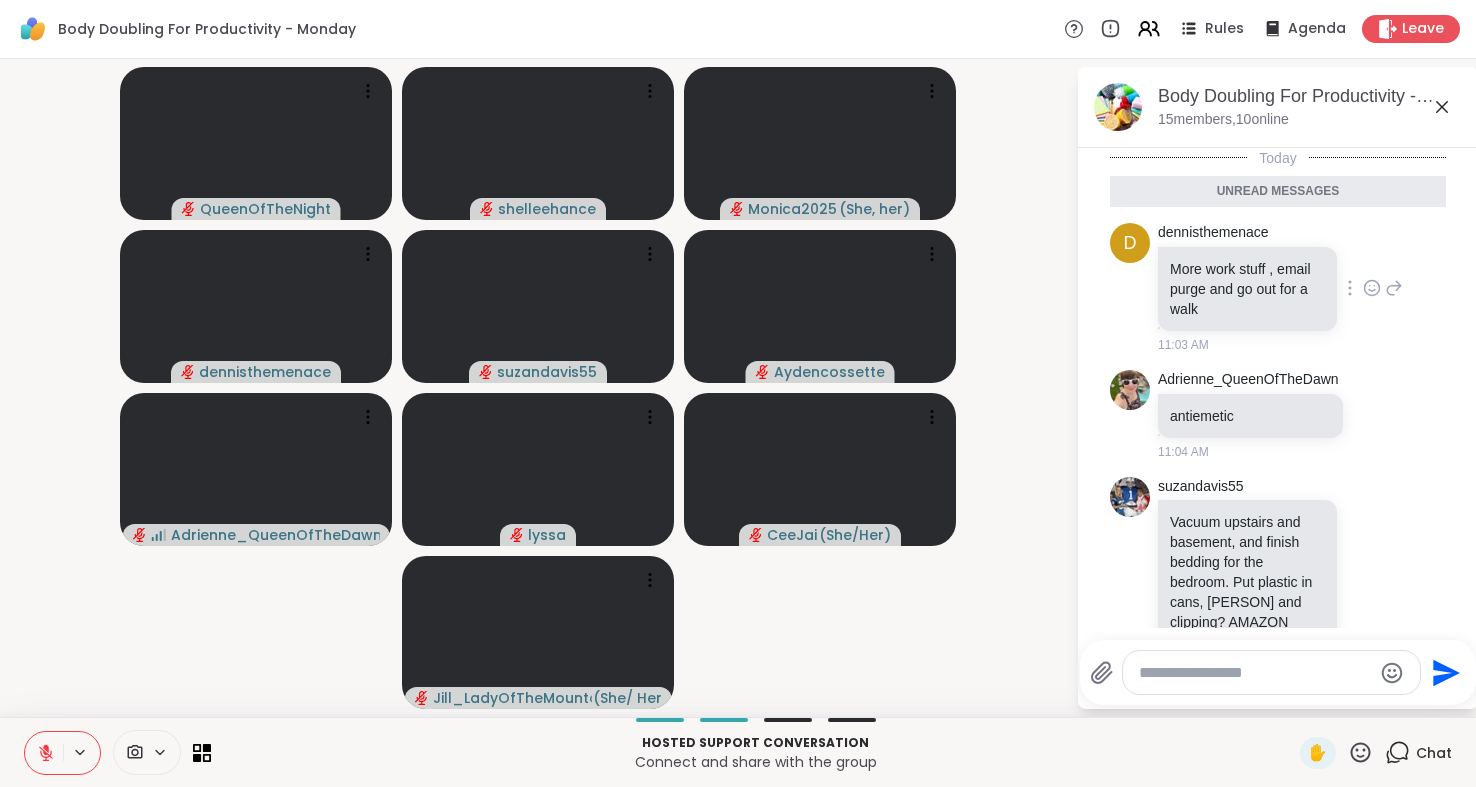 scroll, scrollTop: 1250, scrollLeft: 0, axis: vertical 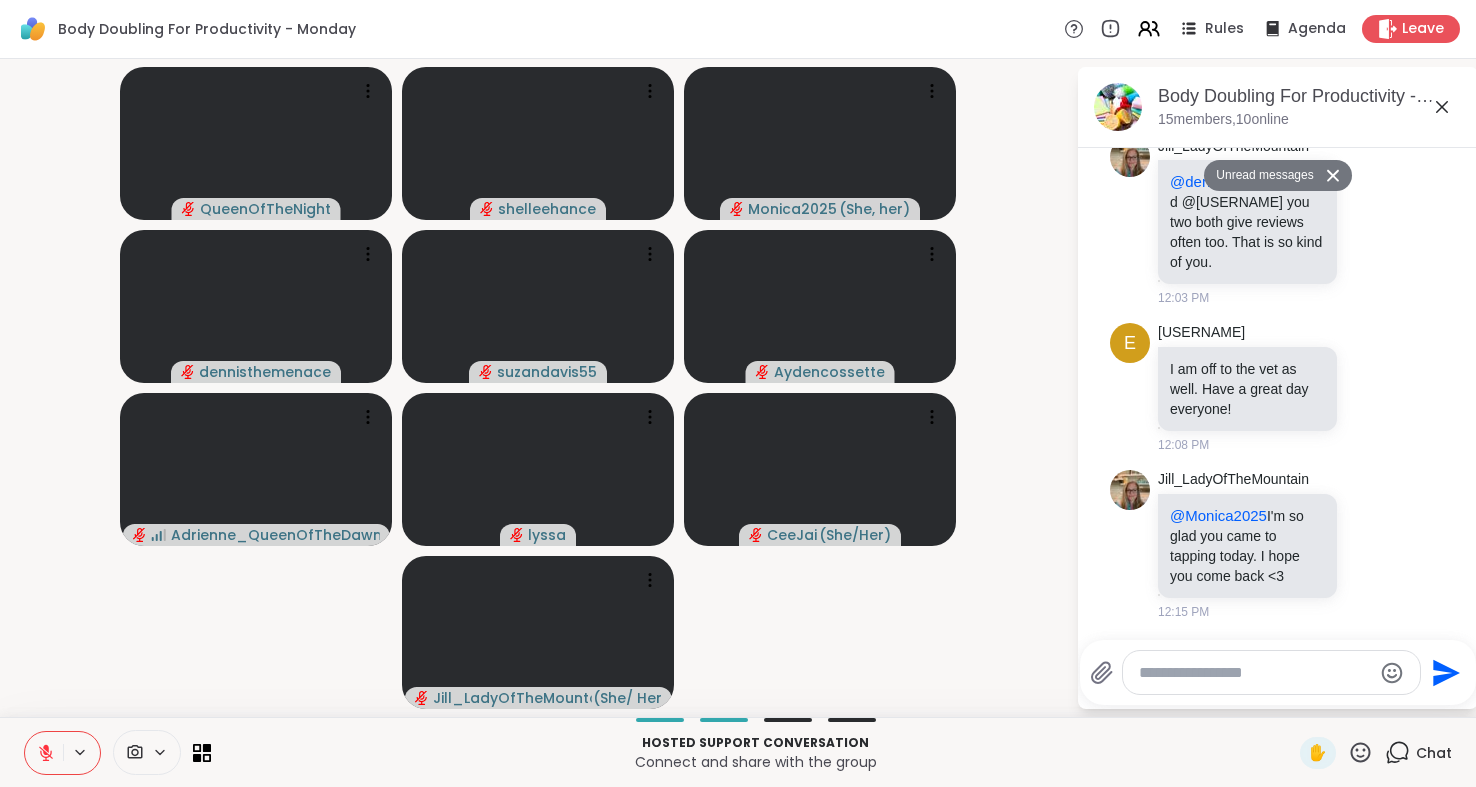 click on "Body Doubling For Productivity - Monday, Aug 04" at bounding box center [1310, 96] 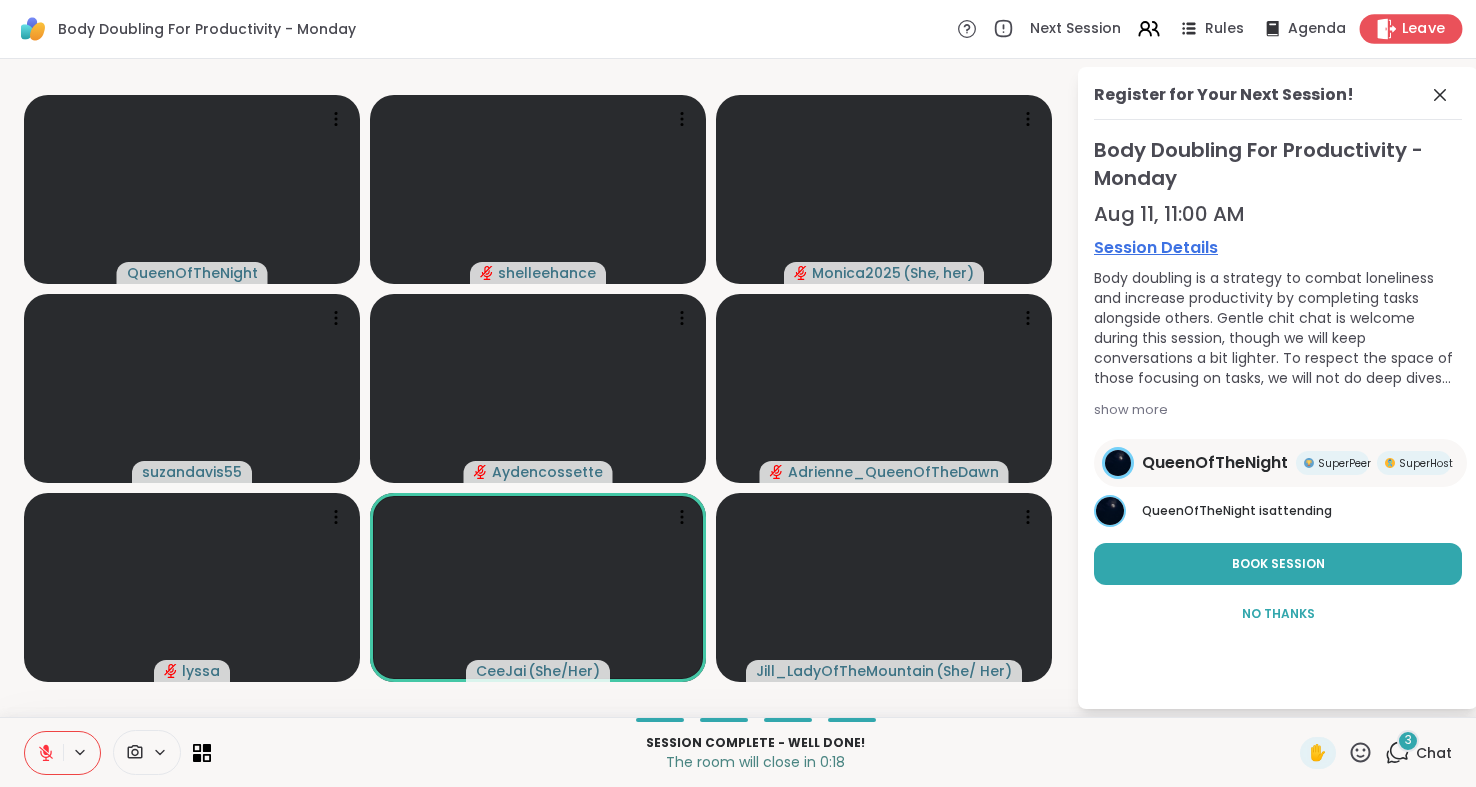 click on "Leave" at bounding box center [1424, 29] 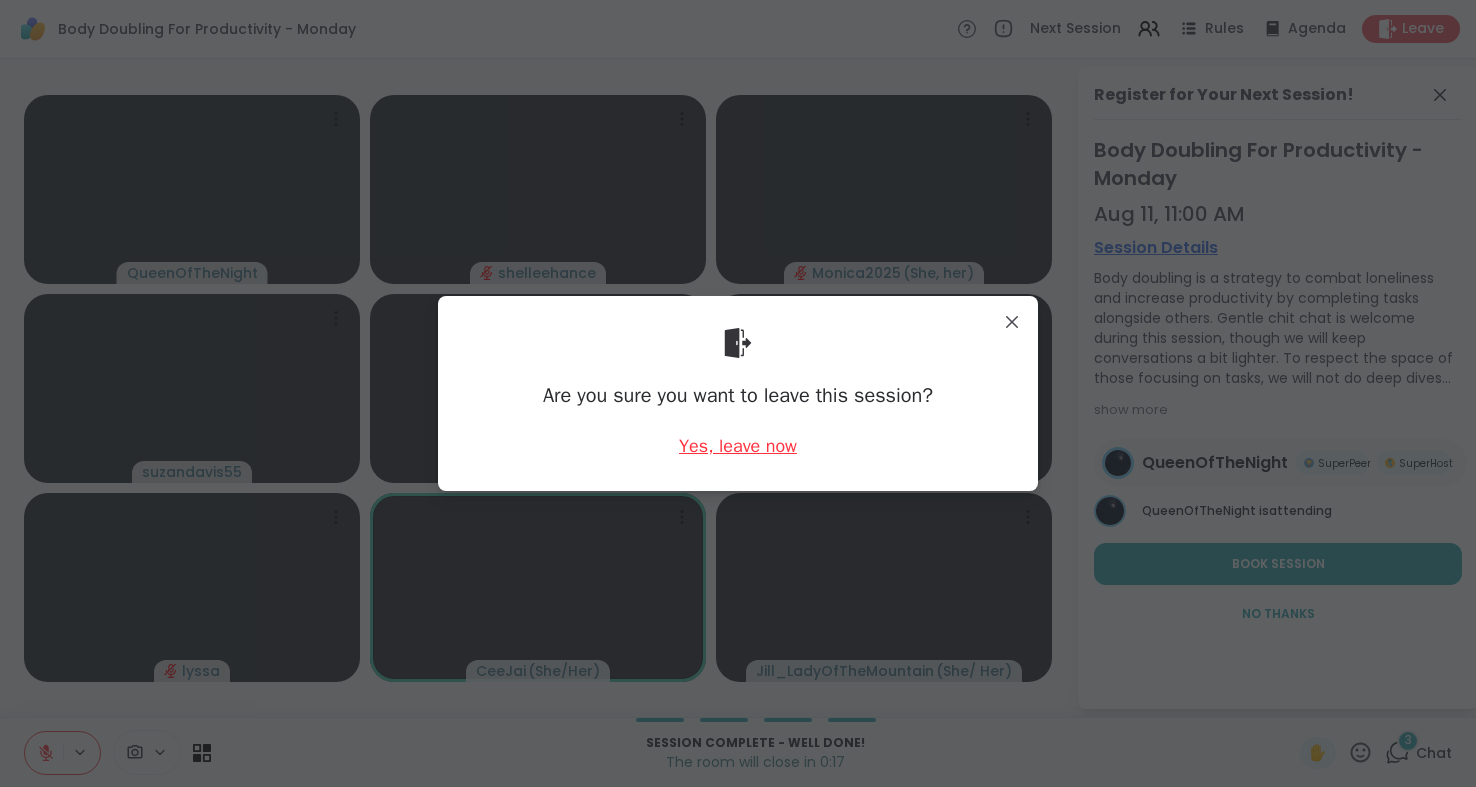click on "Yes, leave now" at bounding box center (738, 446) 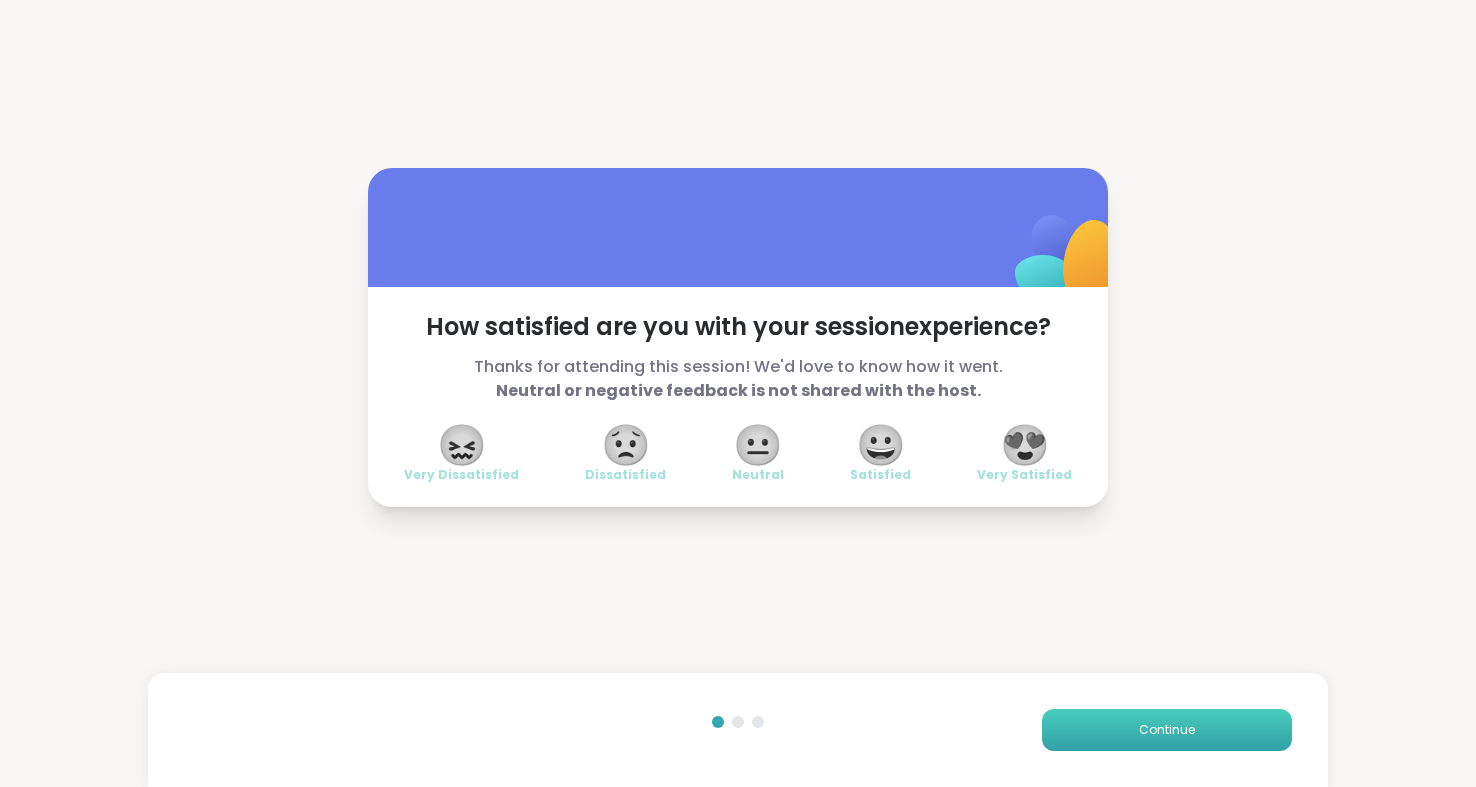 click on "Continue" at bounding box center [1167, 730] 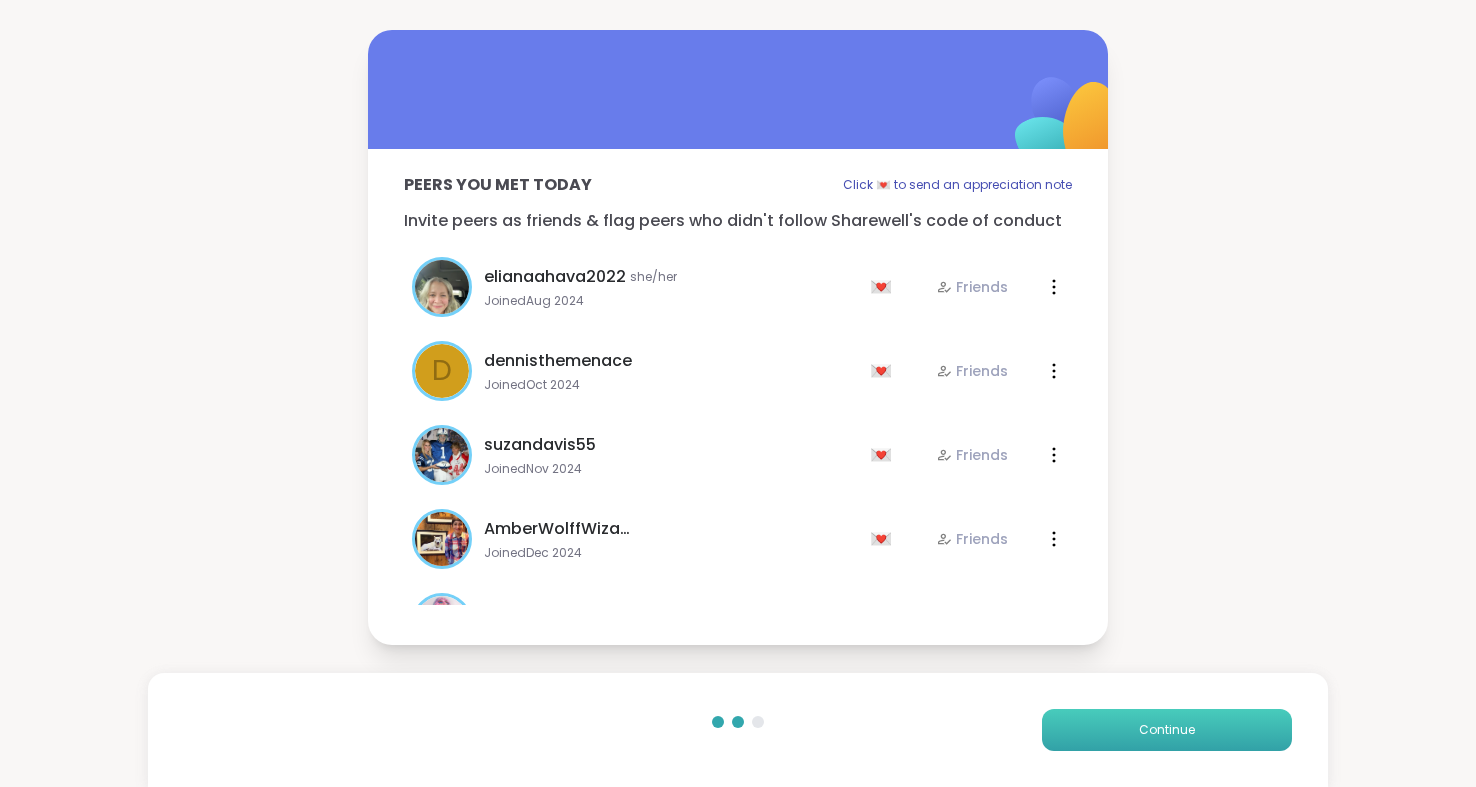 click on "Continue" at bounding box center [1167, 730] 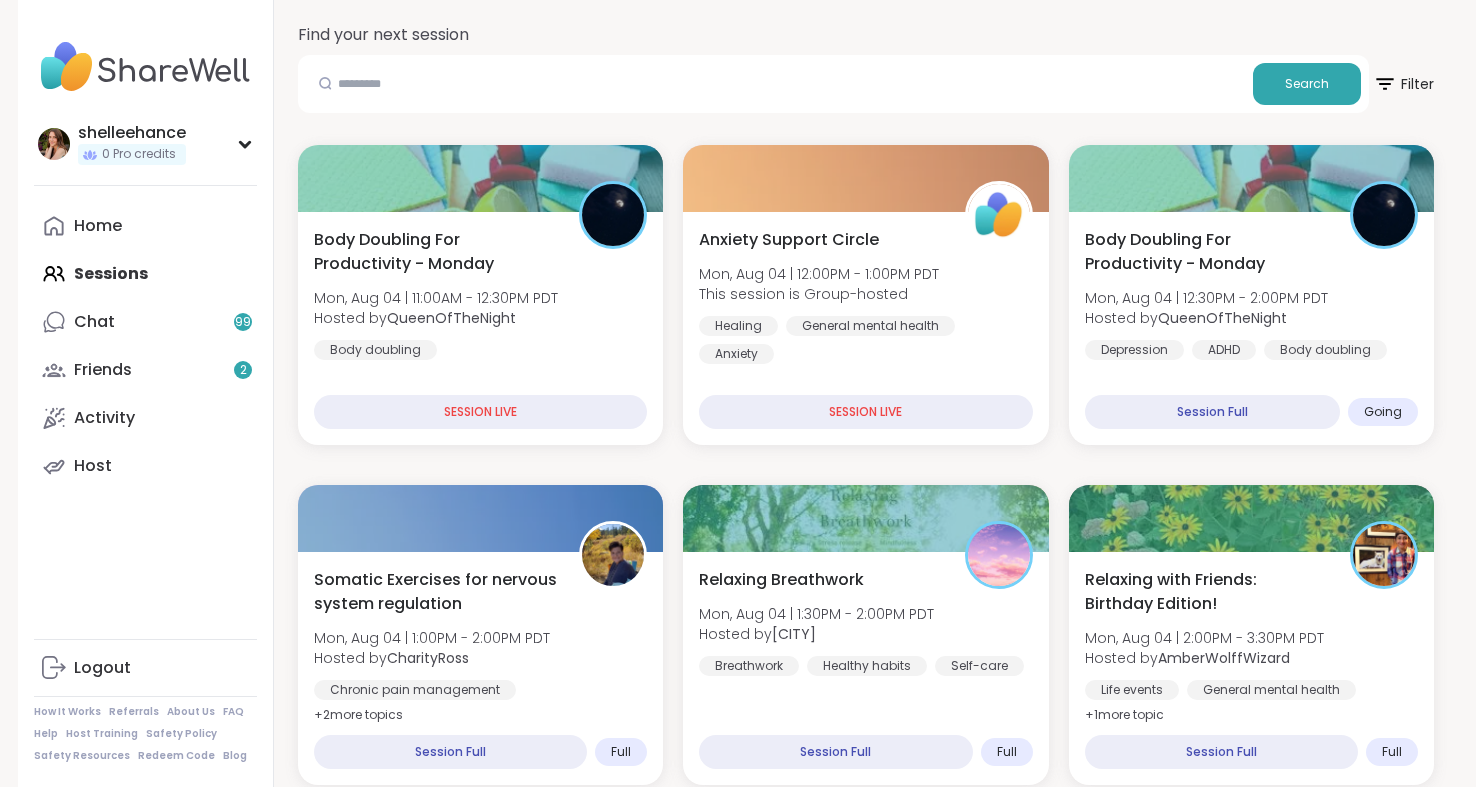 scroll, scrollTop: 271, scrollLeft: 0, axis: vertical 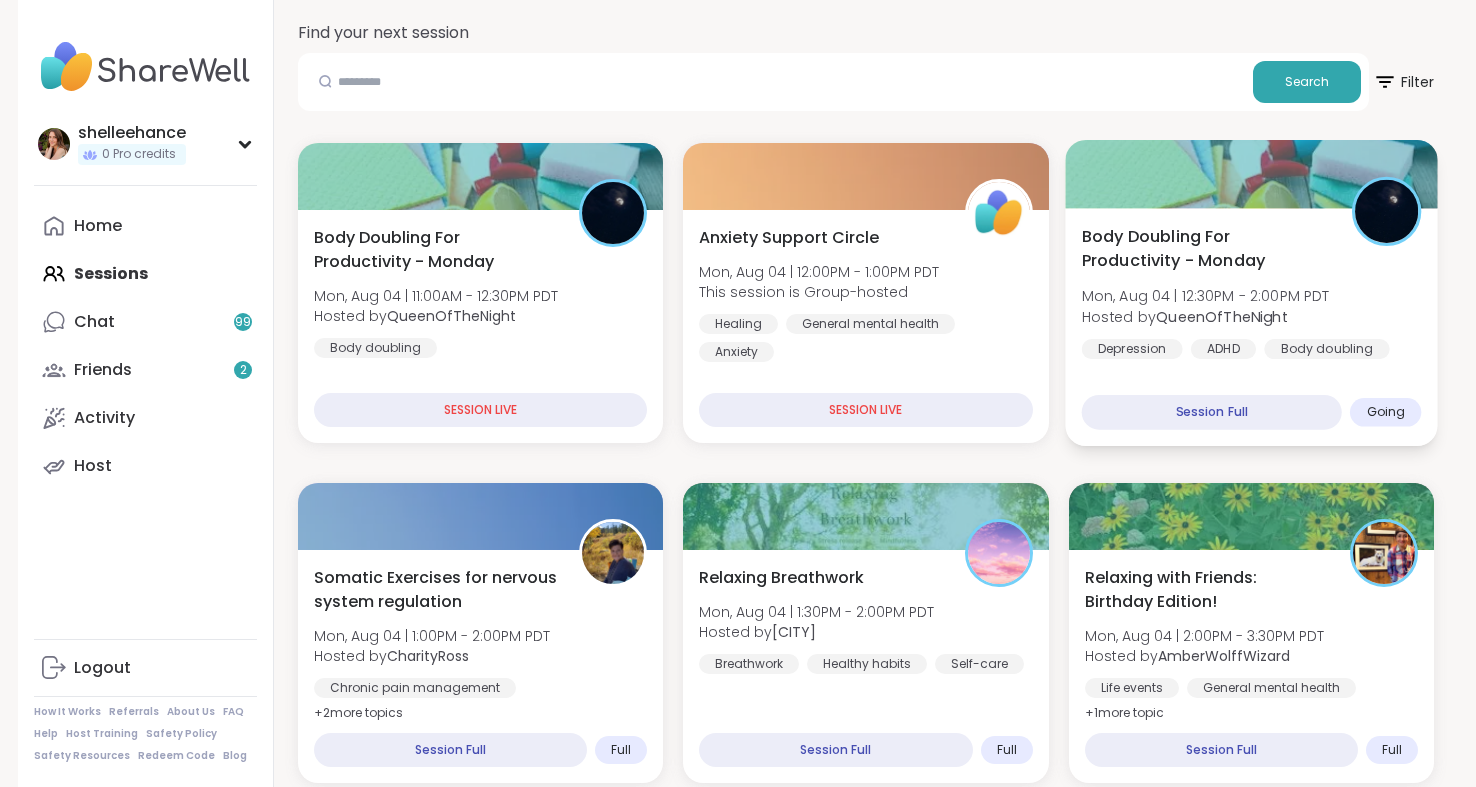 click on "Body Doubling For Productivity - Monday Mon, Aug 04 | 12:30PM - 2:00PM PDT Hosted by @[USERNAME] Depression ADHD Body doubling Session Full Going" at bounding box center (1251, 327) 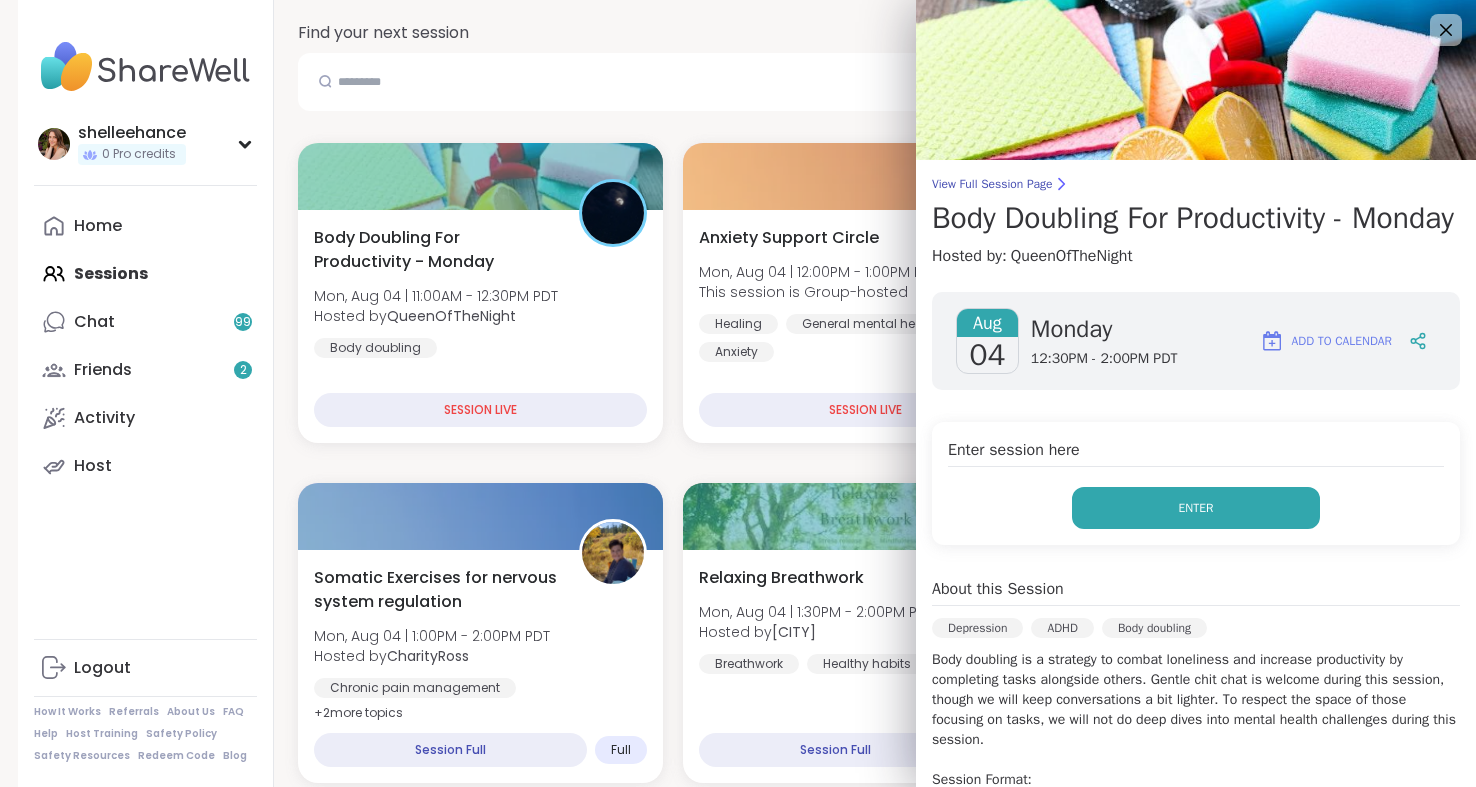 click on "Enter" at bounding box center (1196, 508) 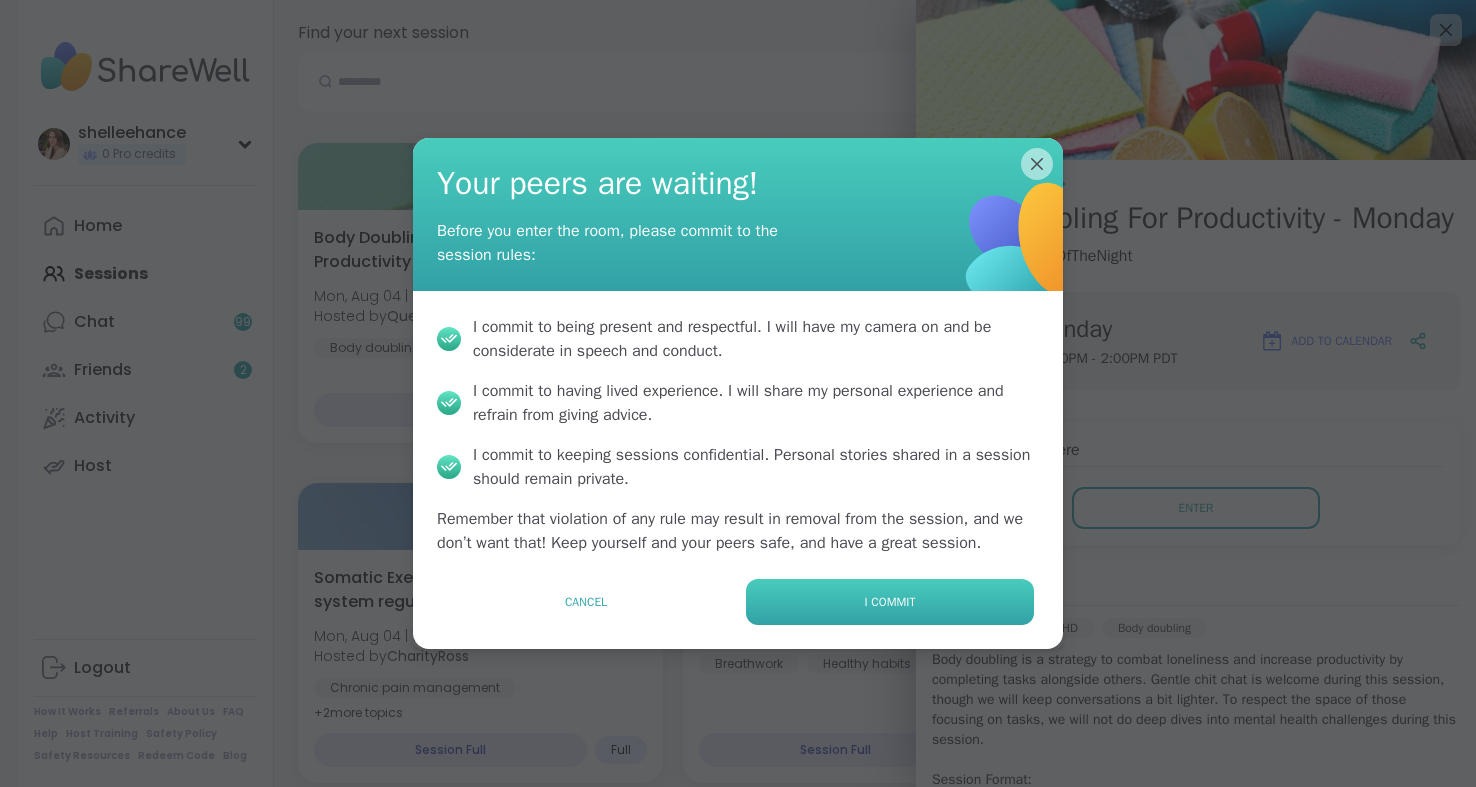 click on "I commit" at bounding box center (890, 602) 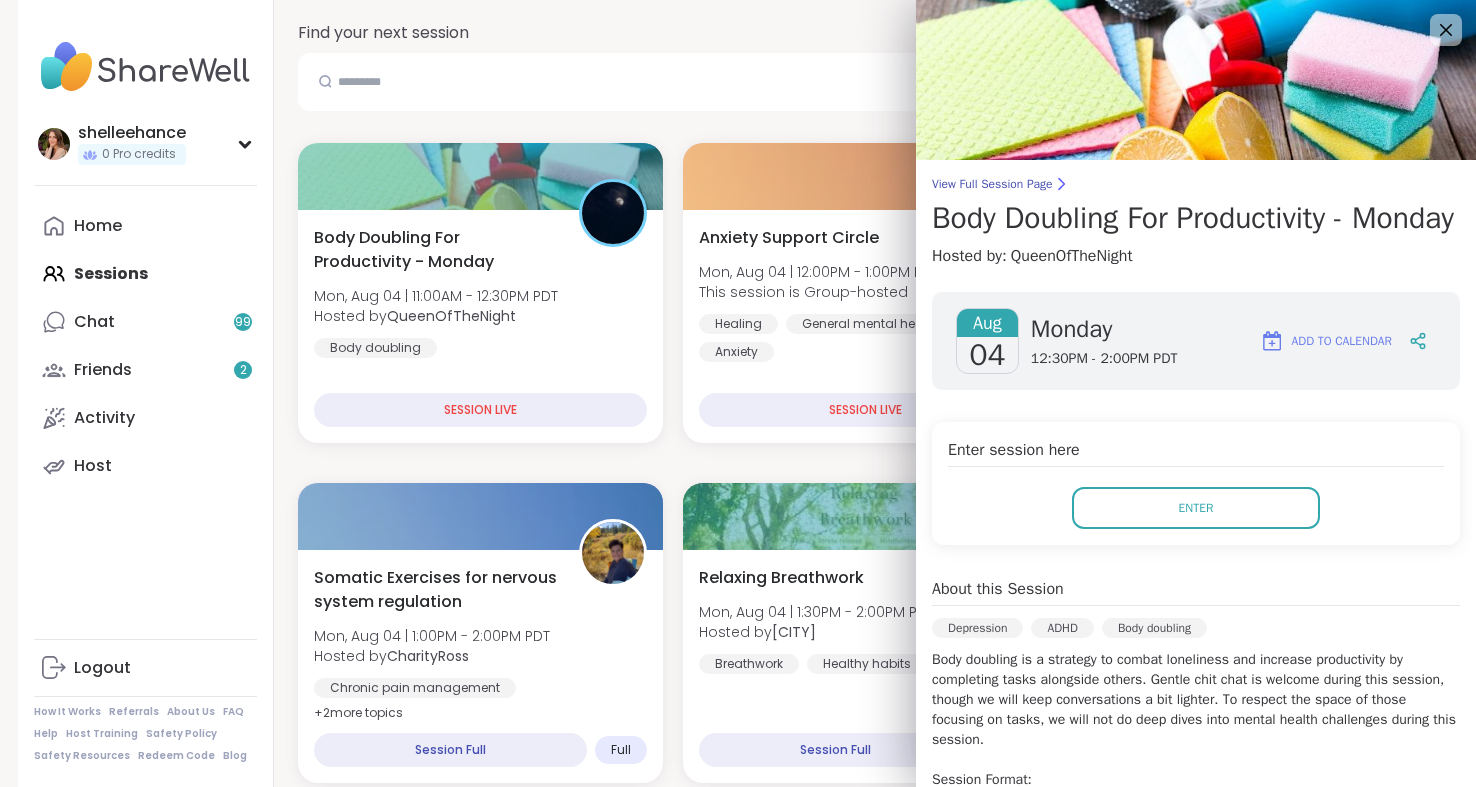 scroll, scrollTop: 0, scrollLeft: 0, axis: both 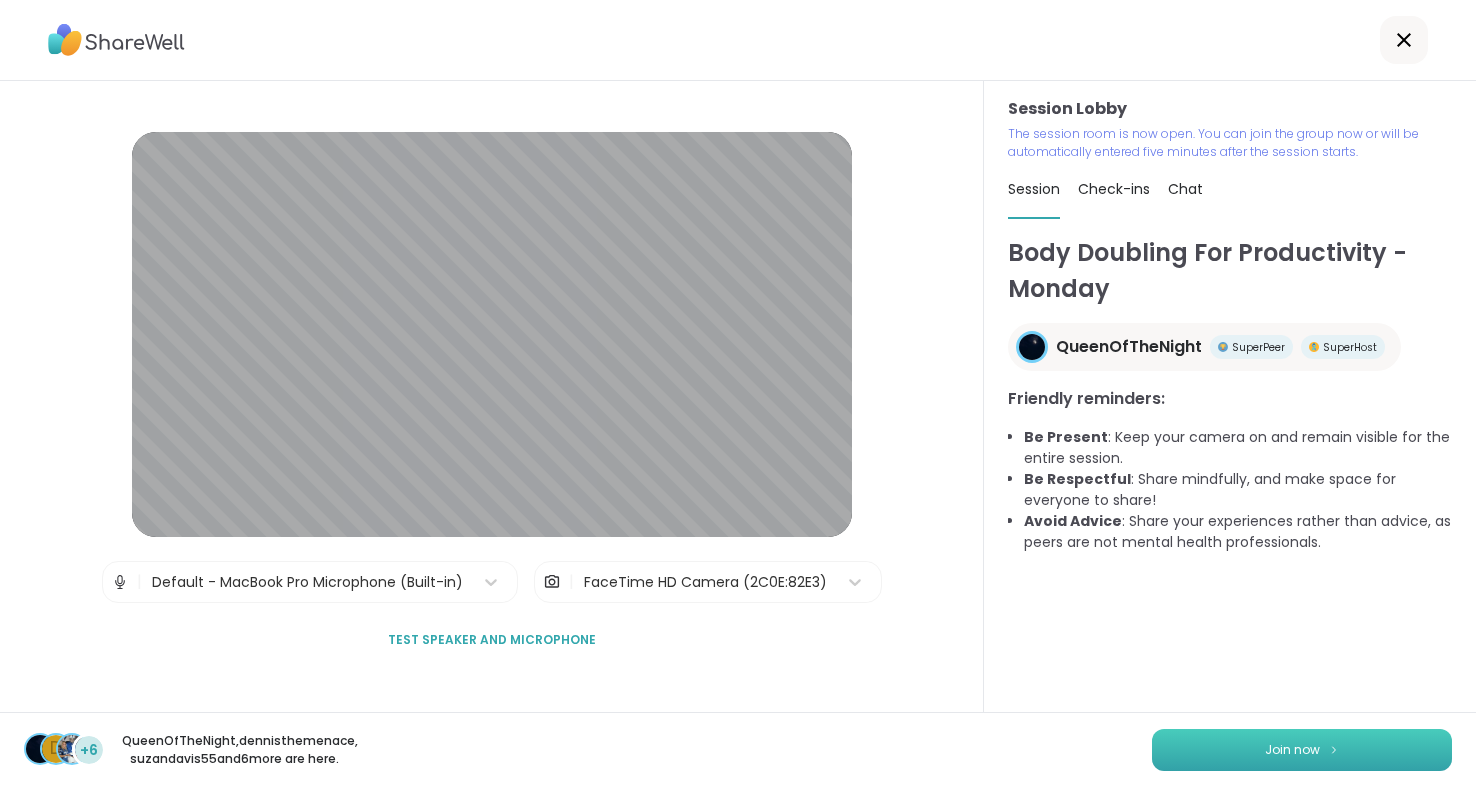click on "Join now" at bounding box center [1292, 750] 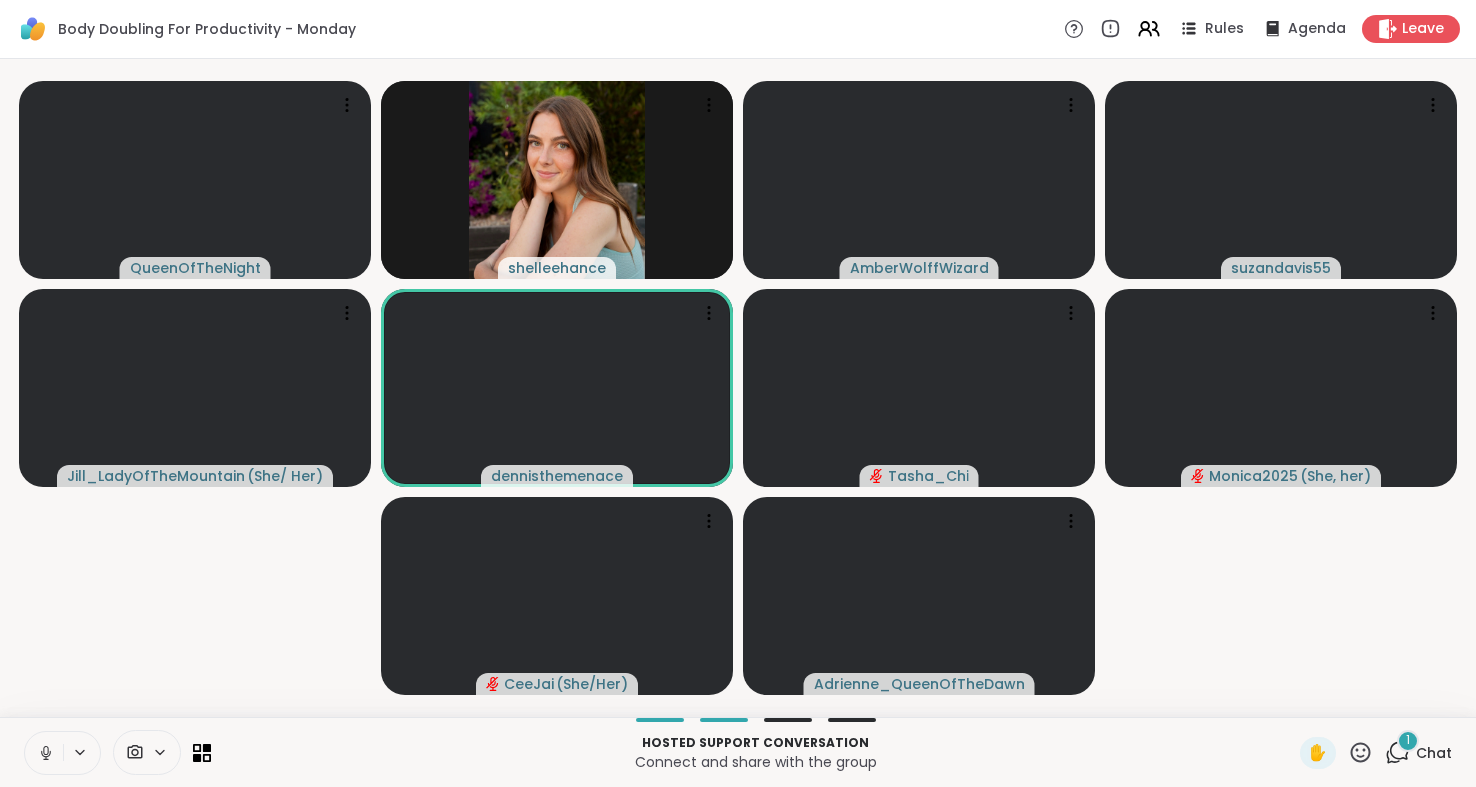 click 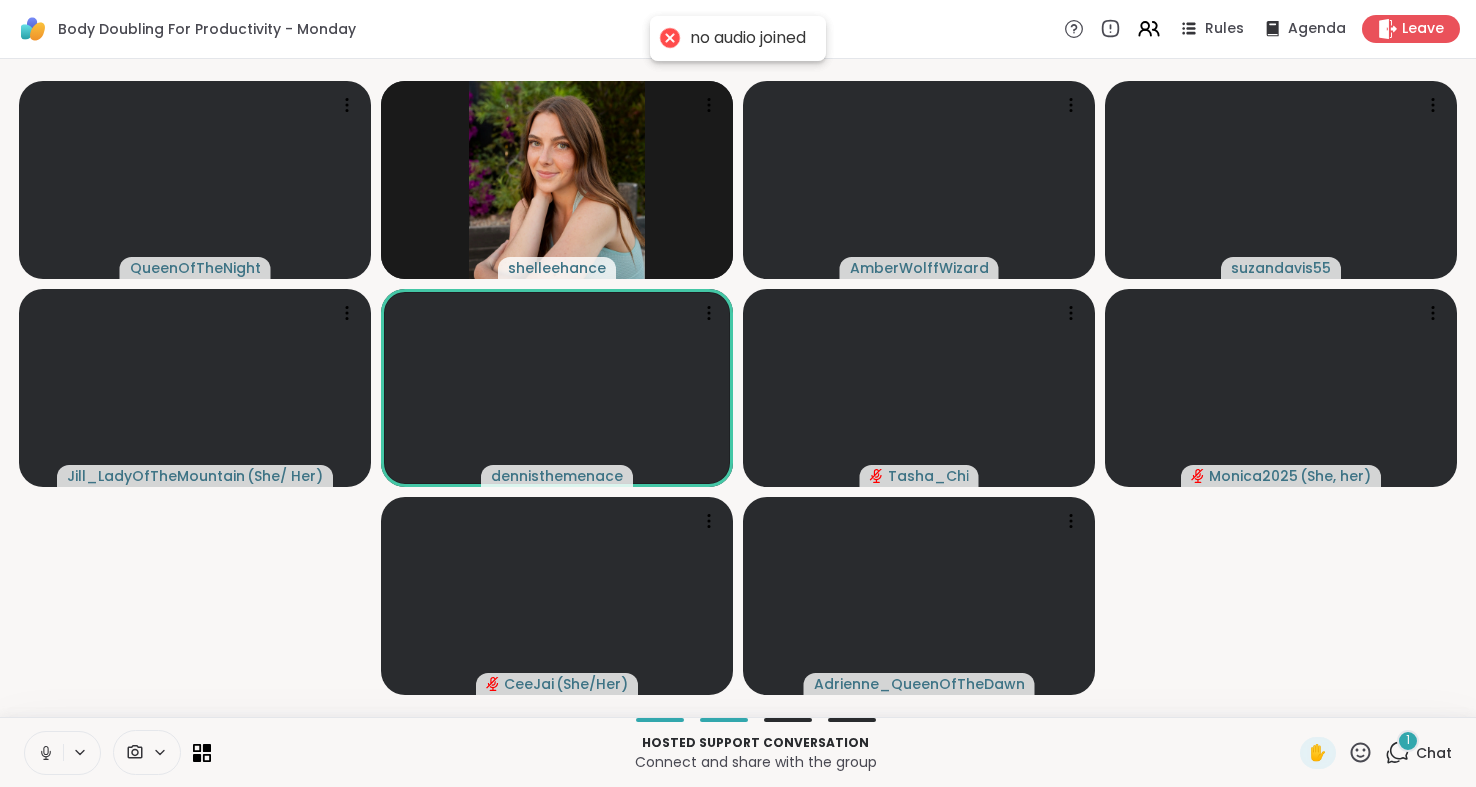 click 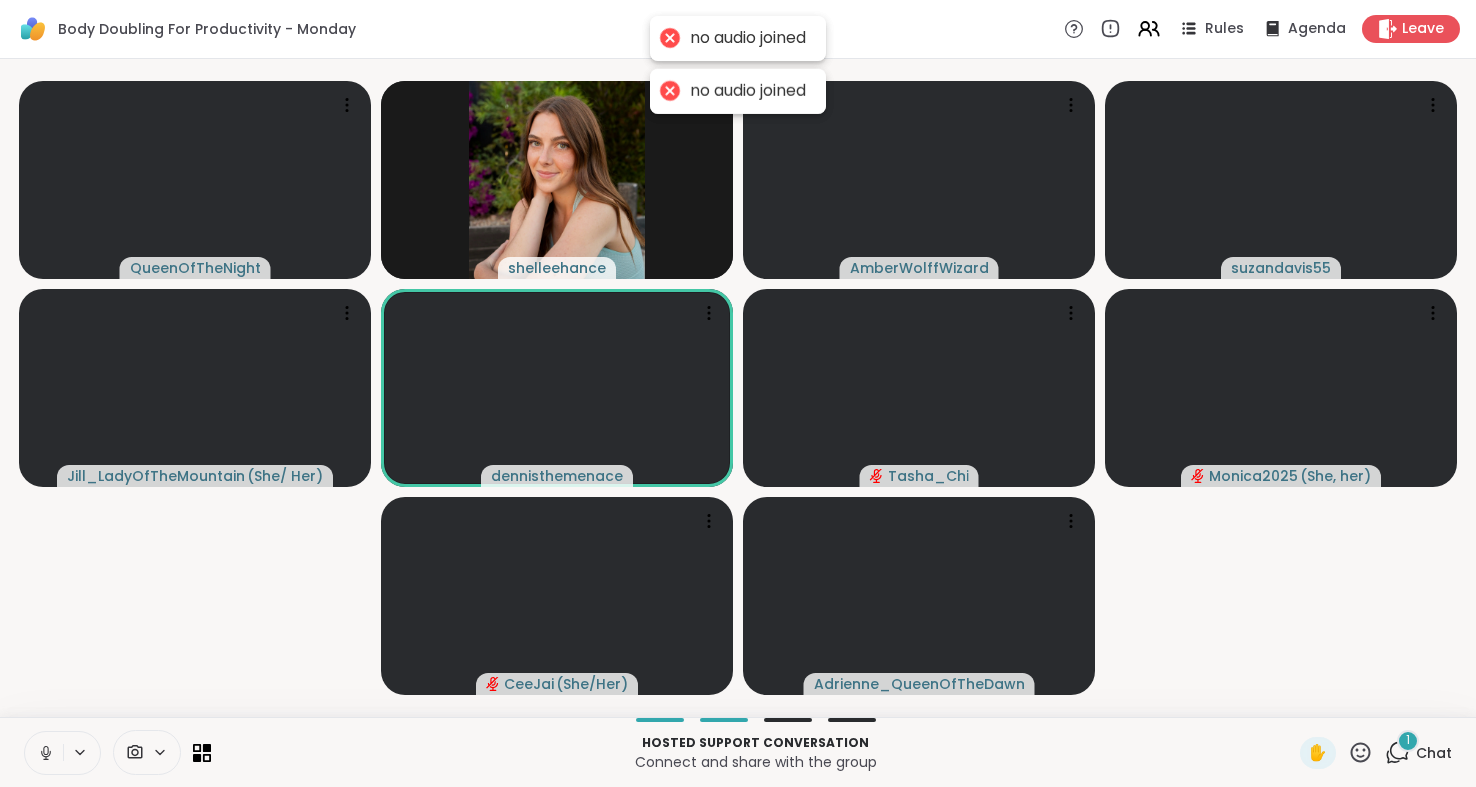 click 